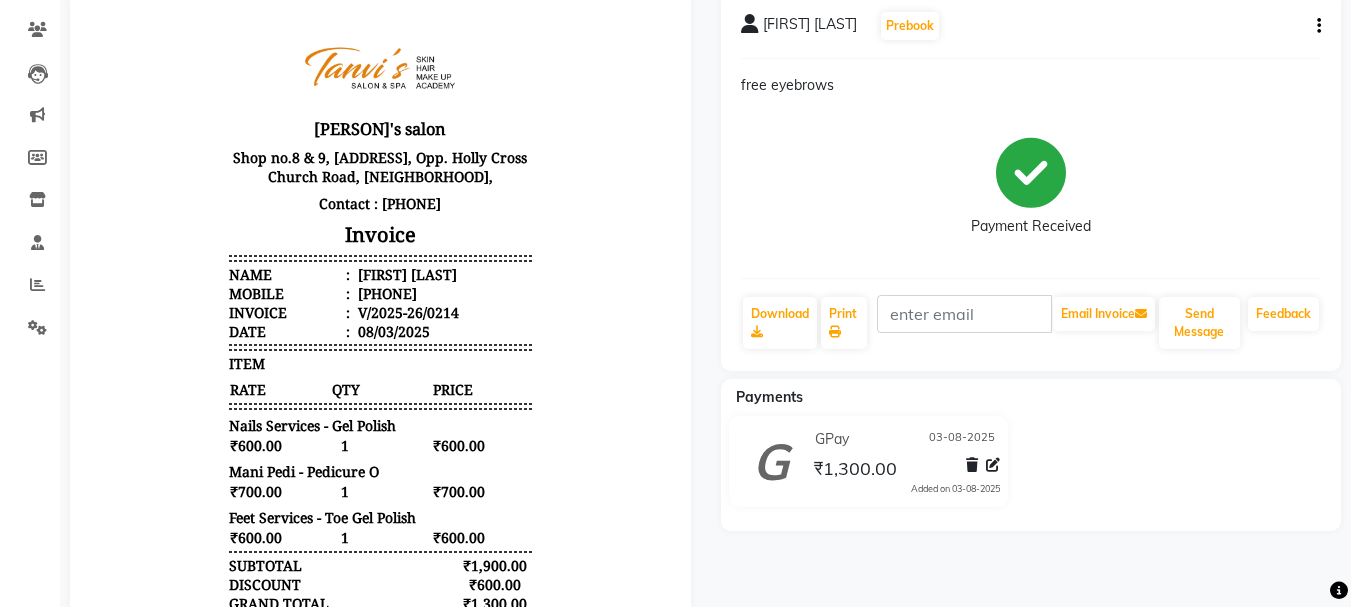 scroll, scrollTop: 0, scrollLeft: 0, axis: both 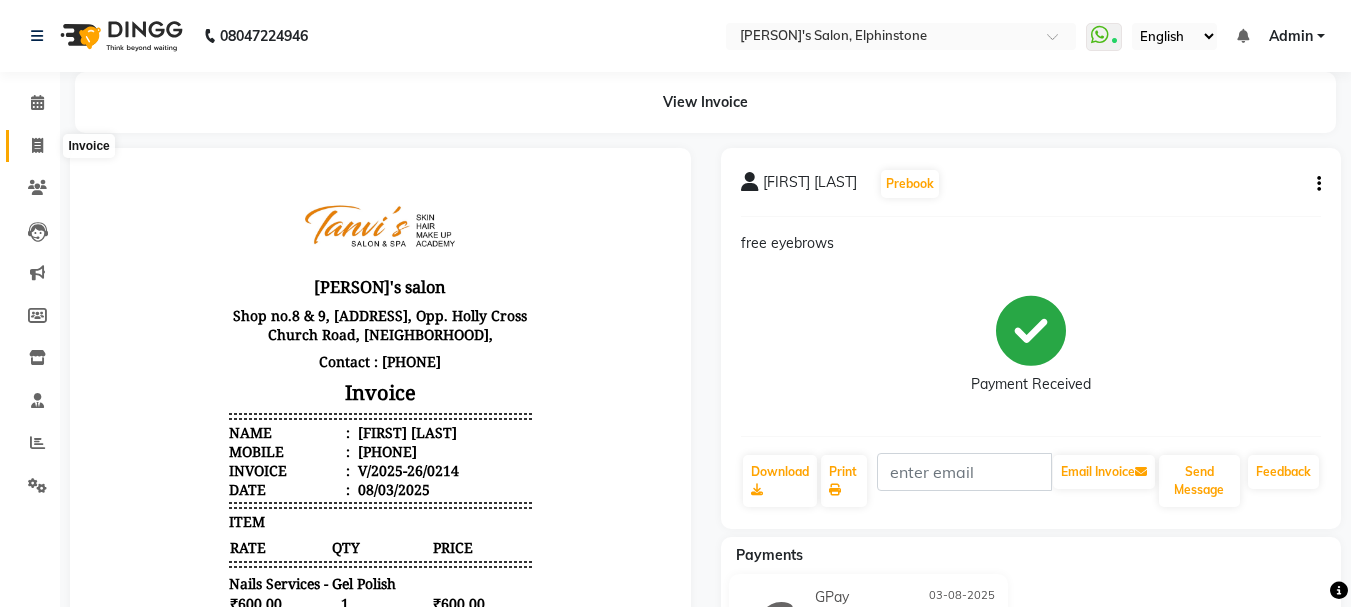 click 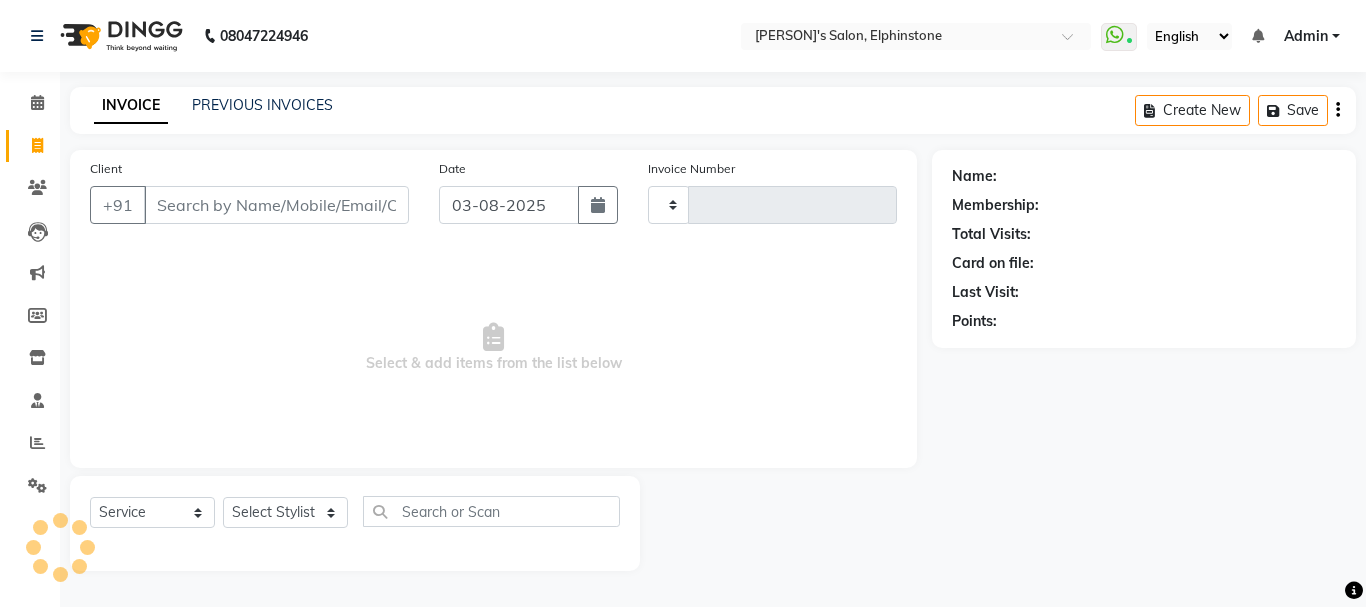 type on "0215" 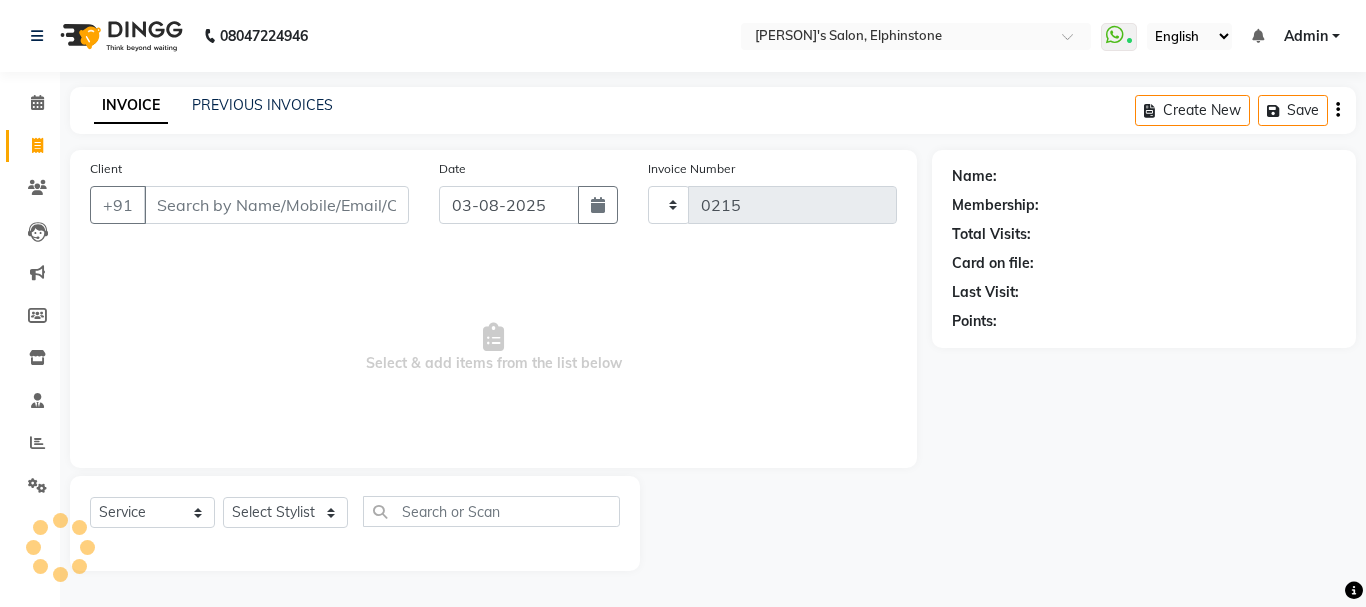 select on "716" 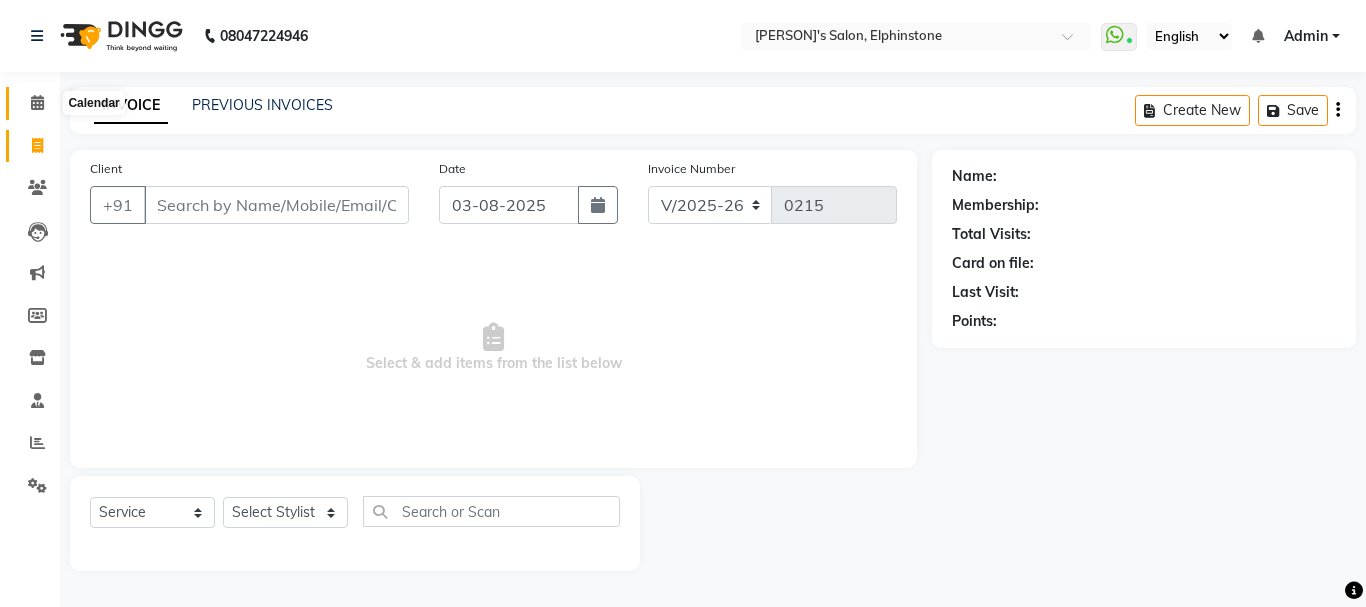 click 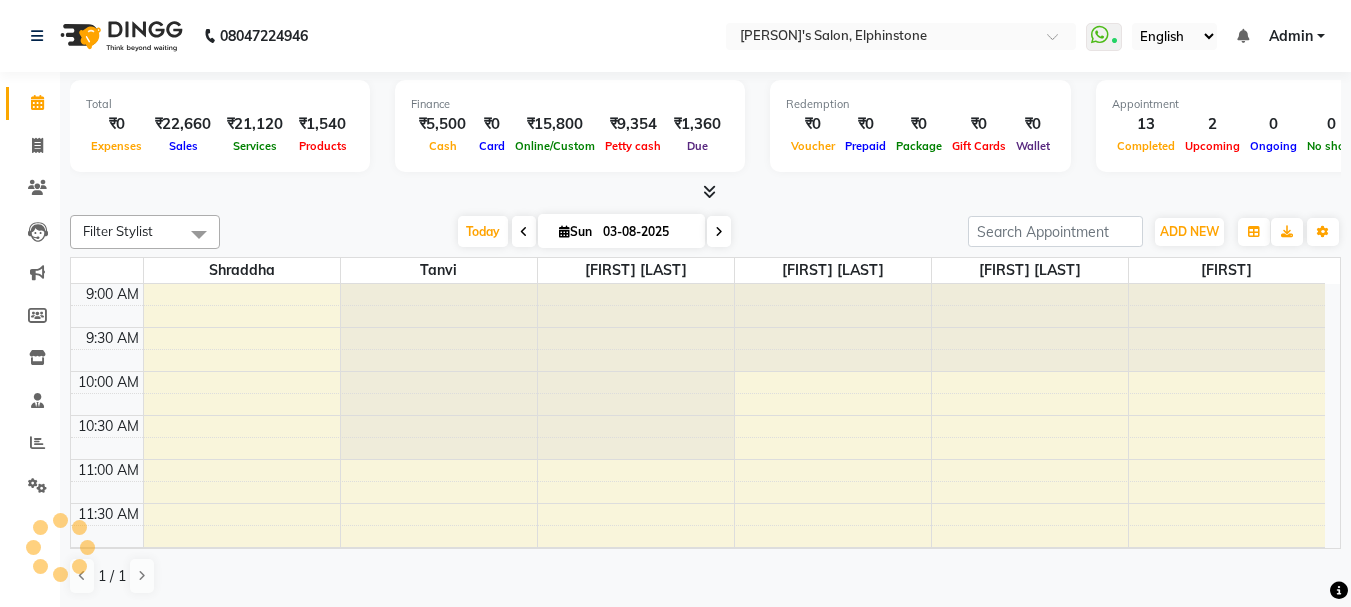 scroll, scrollTop: 0, scrollLeft: 0, axis: both 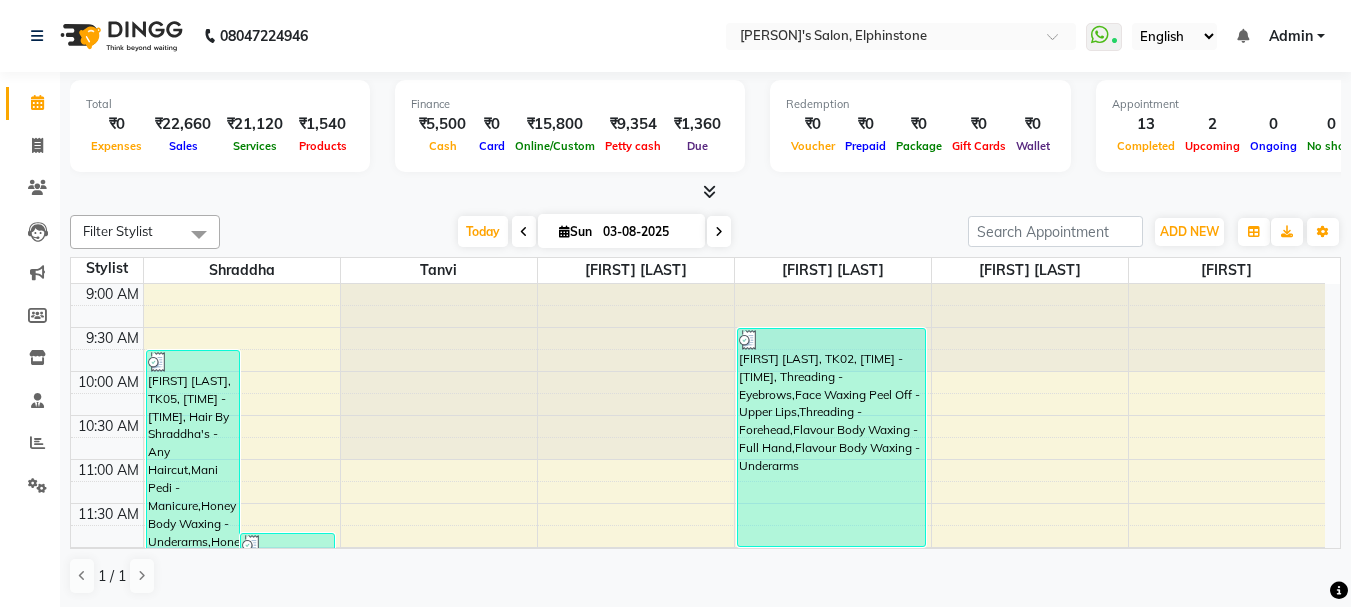 click on "Today  Sun 03-08-2025" at bounding box center (594, 232) 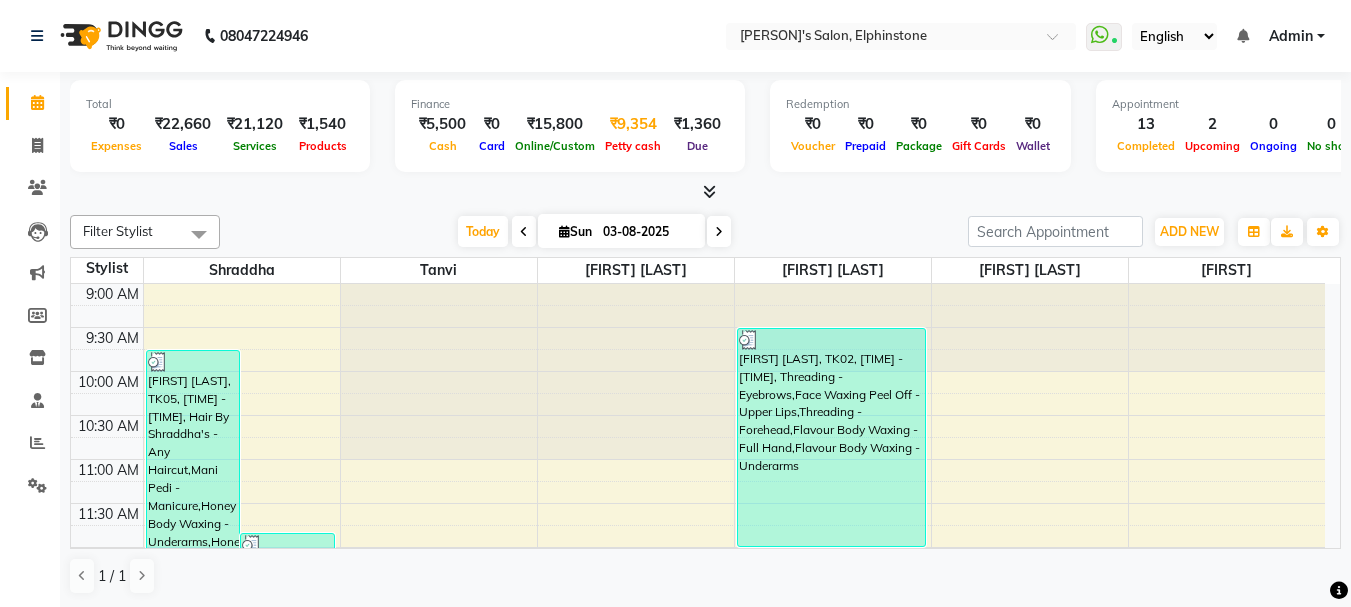 click on "₹9,354" at bounding box center (633, 124) 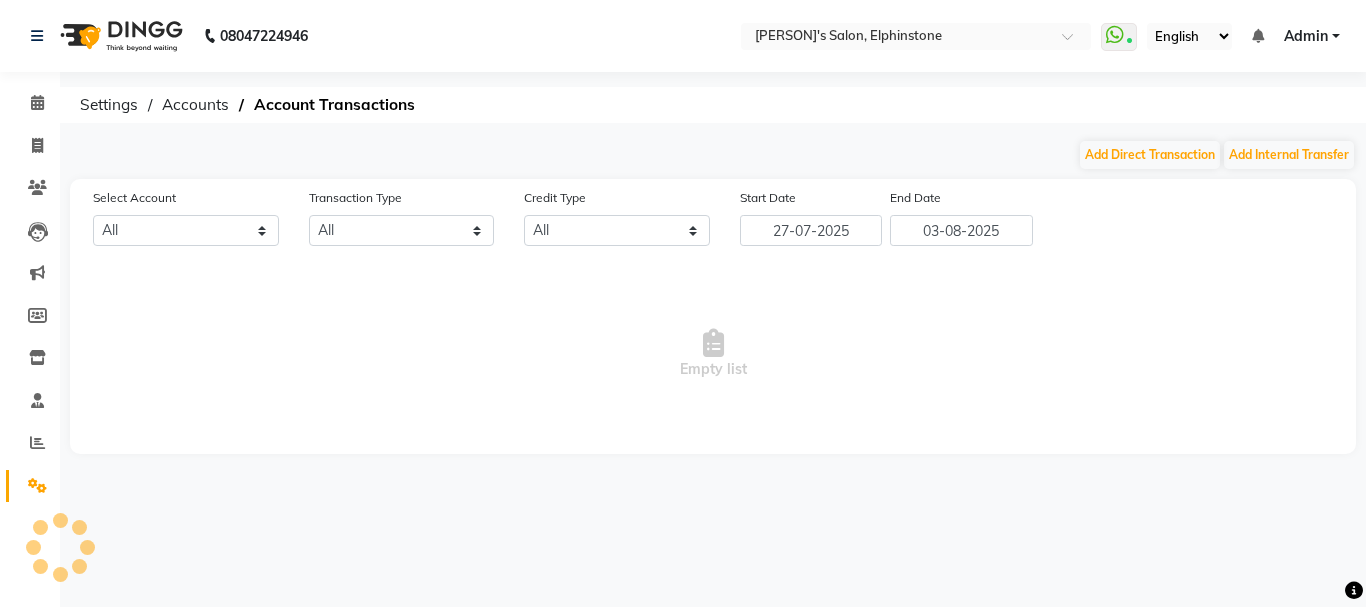 select on "2163" 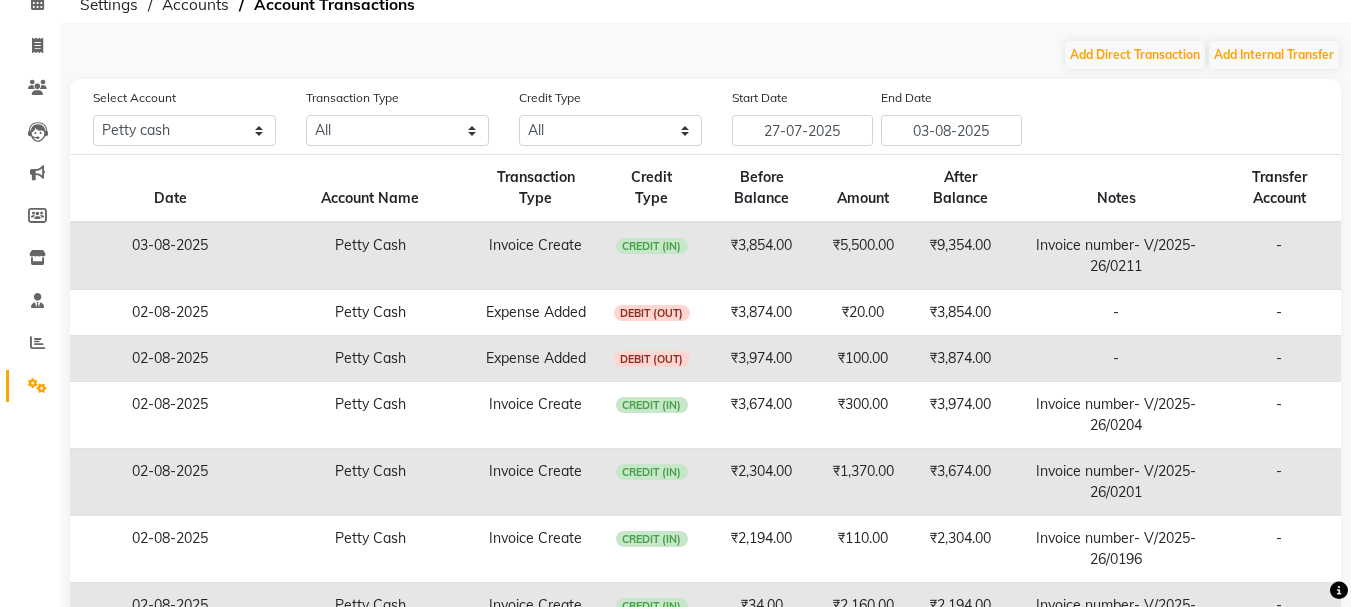 scroll, scrollTop: 0, scrollLeft: 0, axis: both 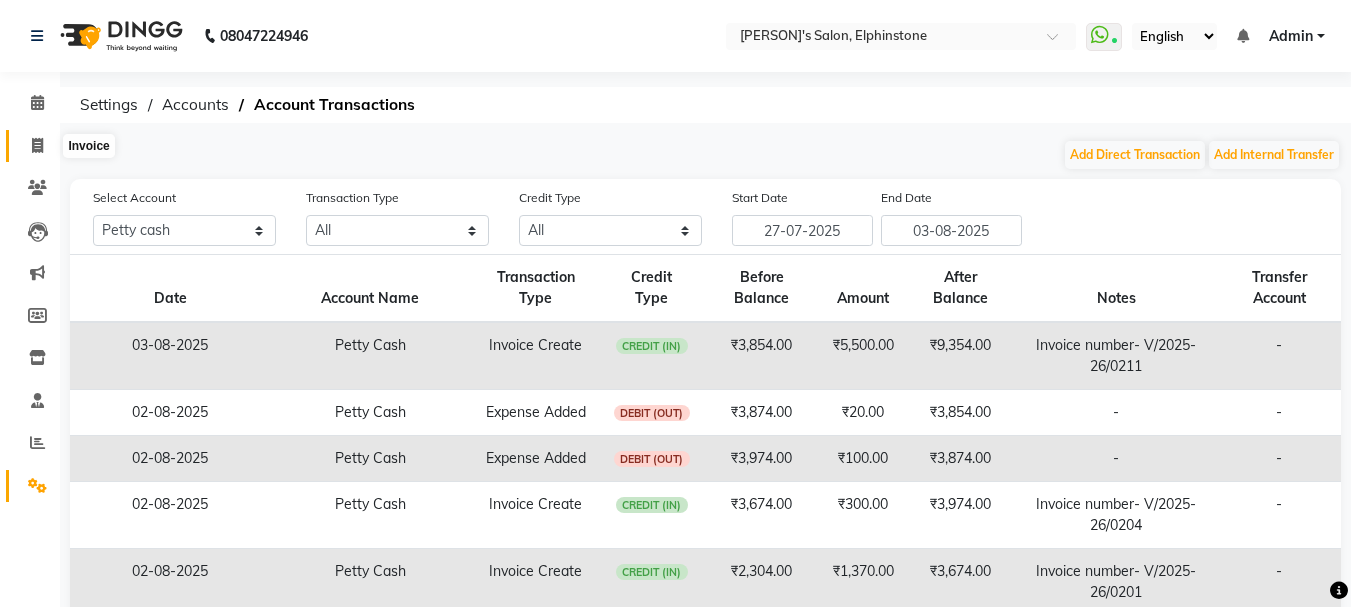 click 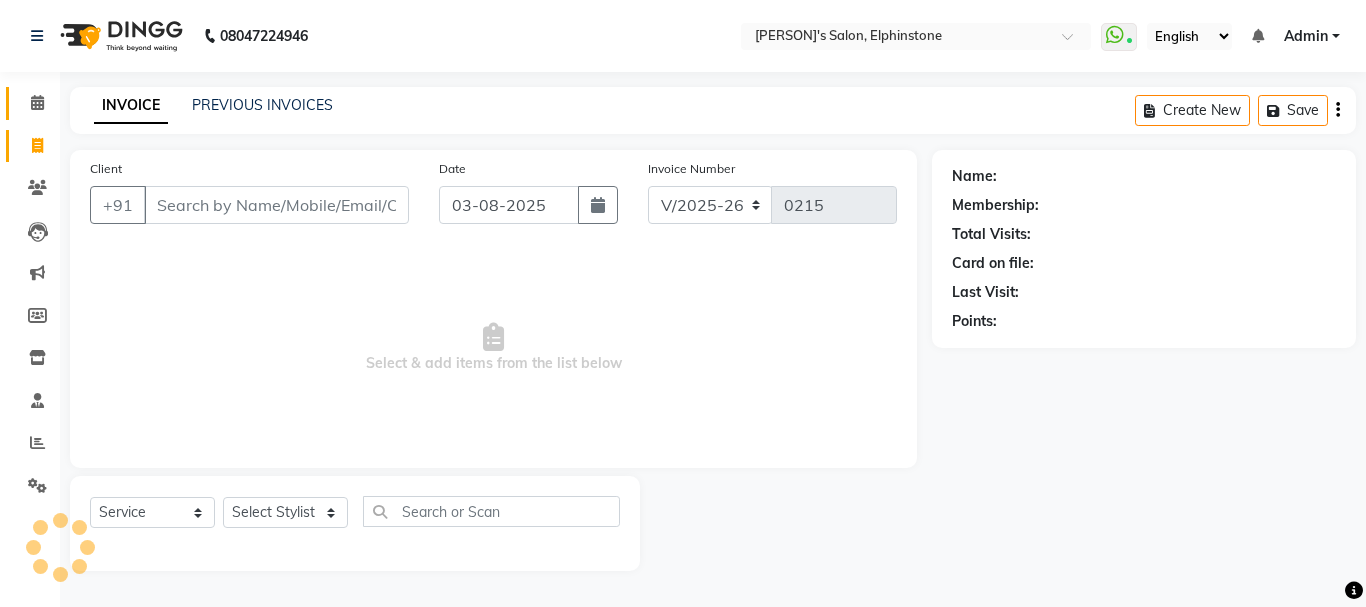 click 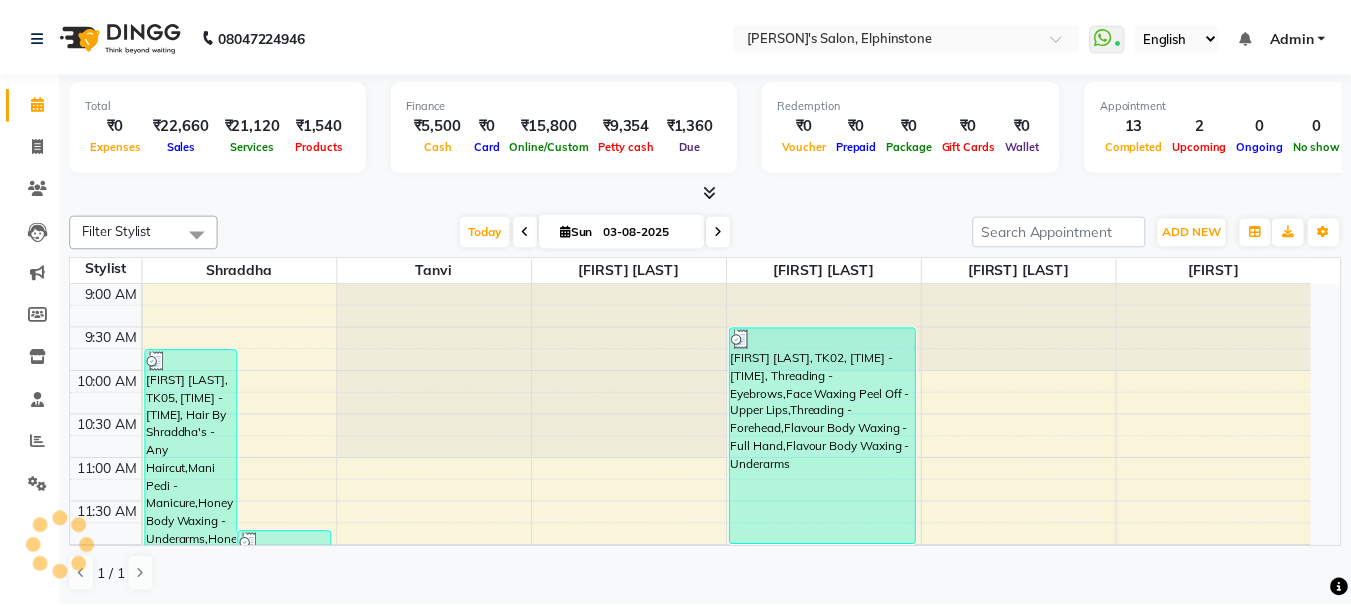 scroll, scrollTop: 0, scrollLeft: 0, axis: both 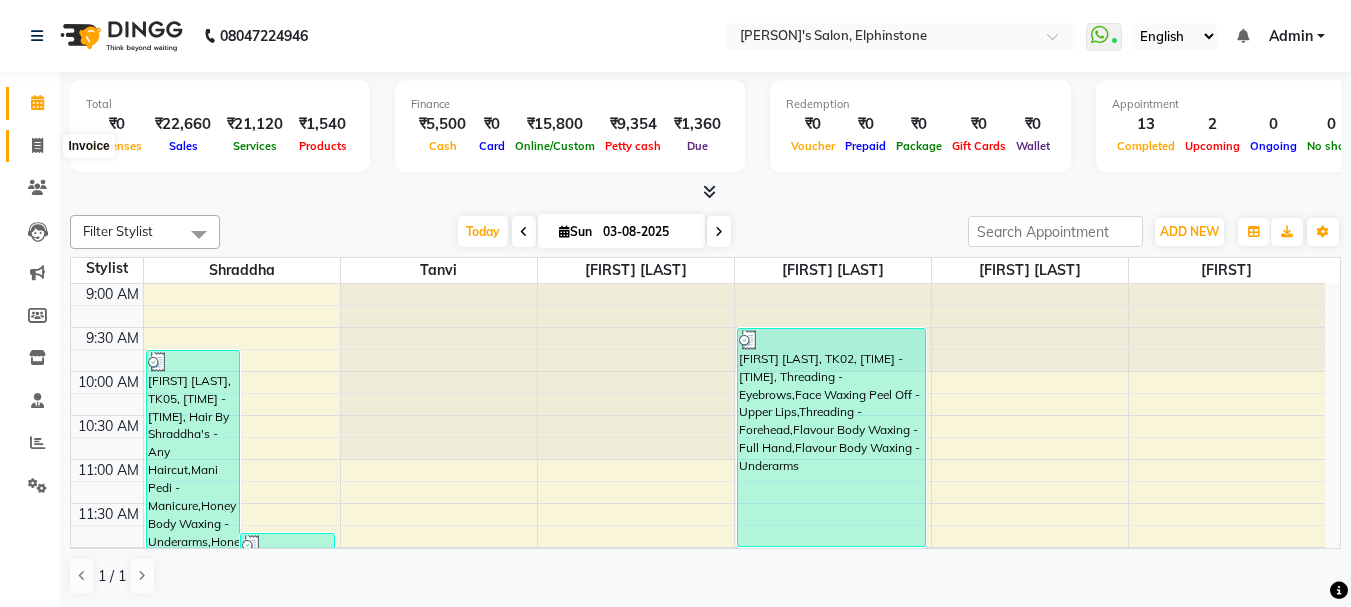 click 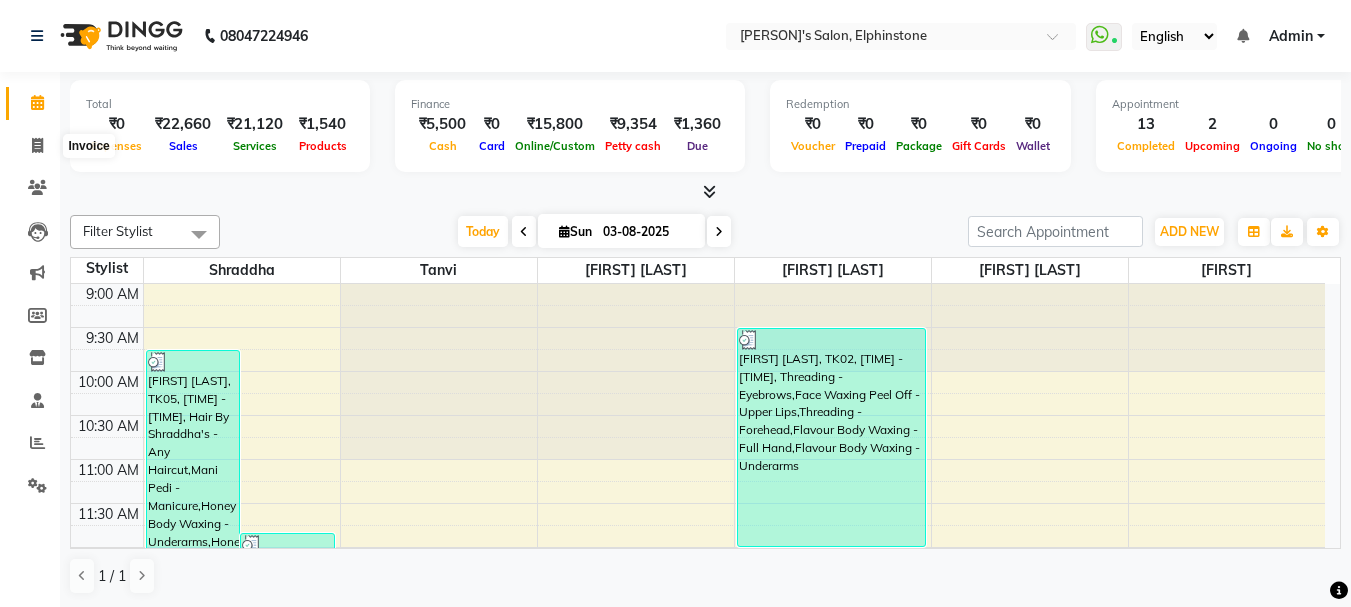 select on "service" 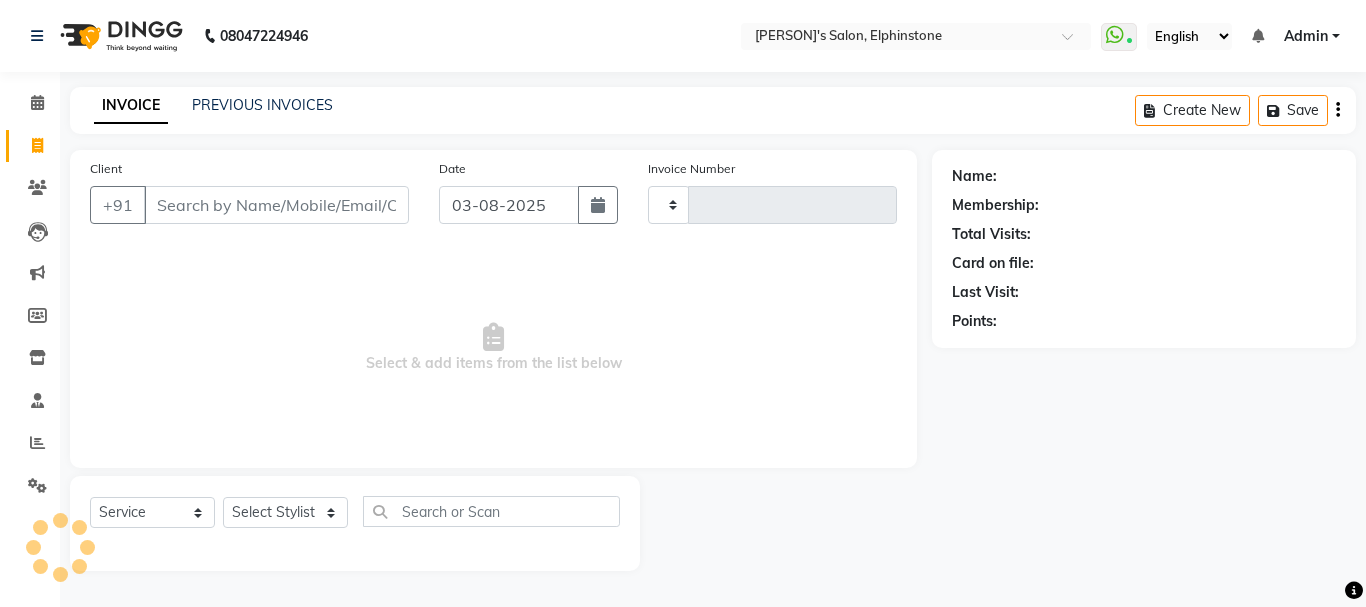 type on "0215" 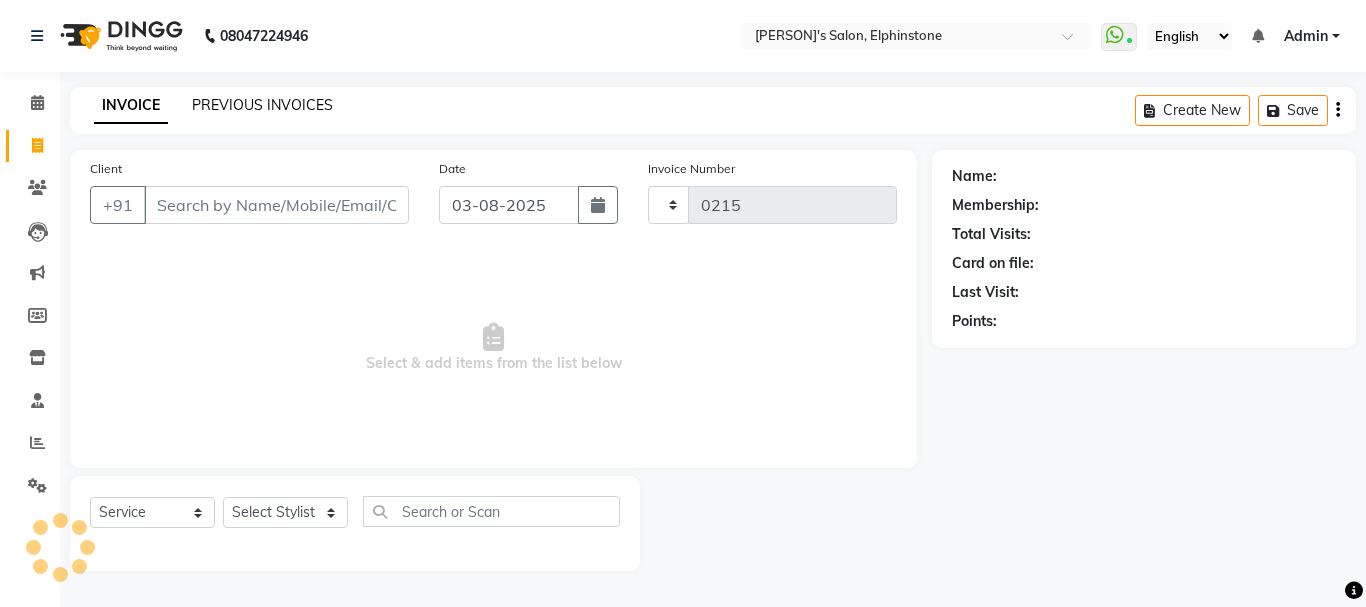 select on "716" 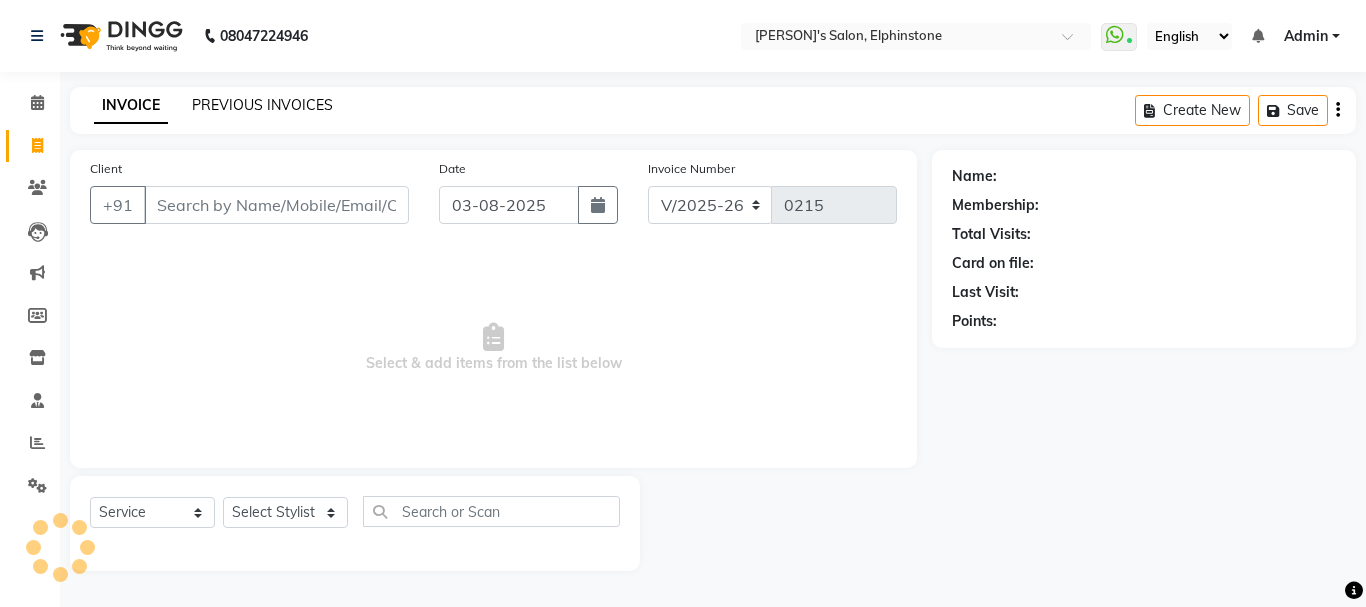 click on "PREVIOUS INVOICES" 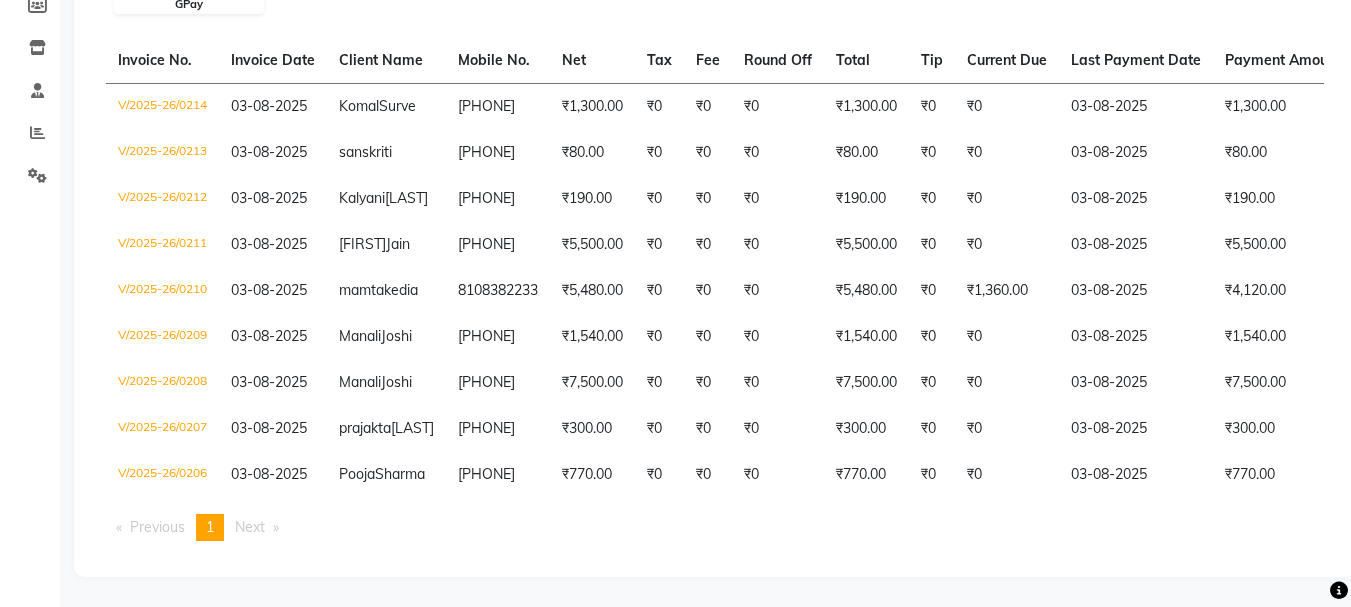 scroll, scrollTop: 0, scrollLeft: 0, axis: both 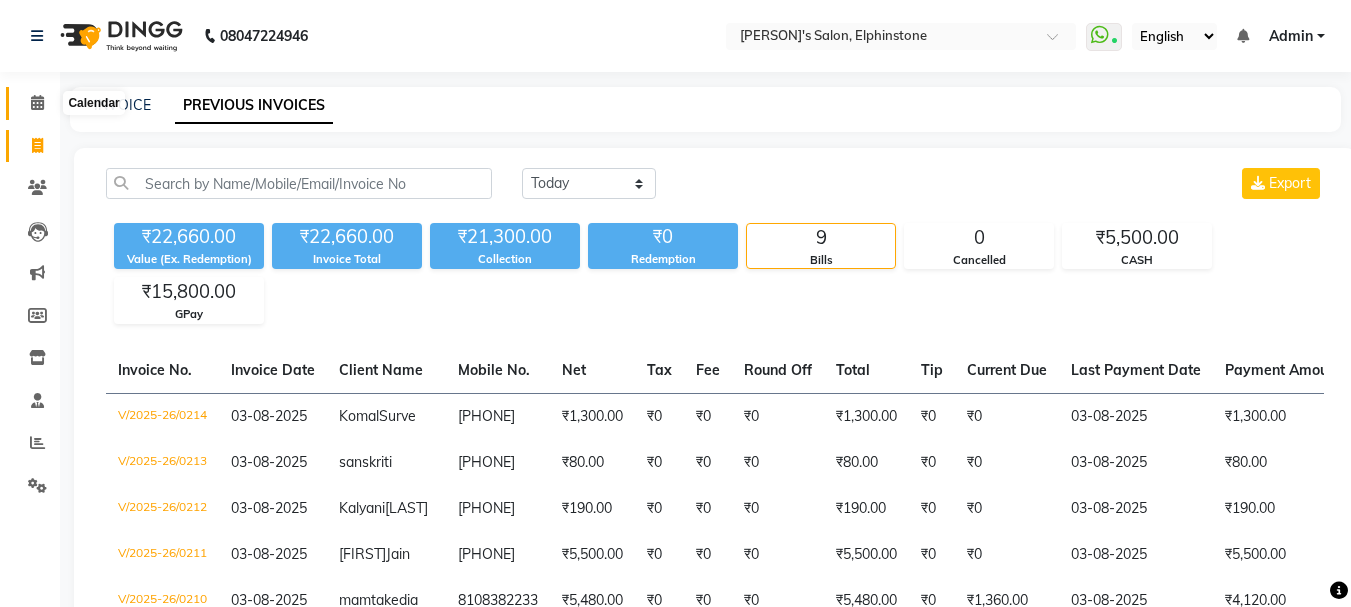 click 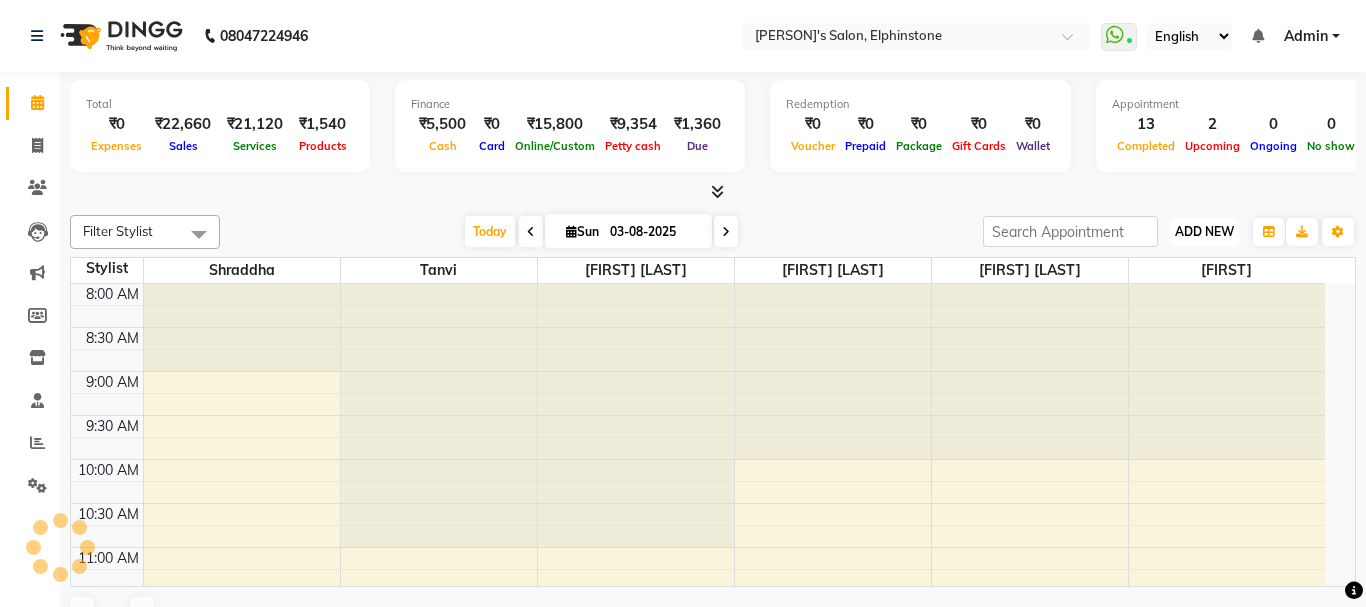 click on "ADD NEW" at bounding box center [1204, 231] 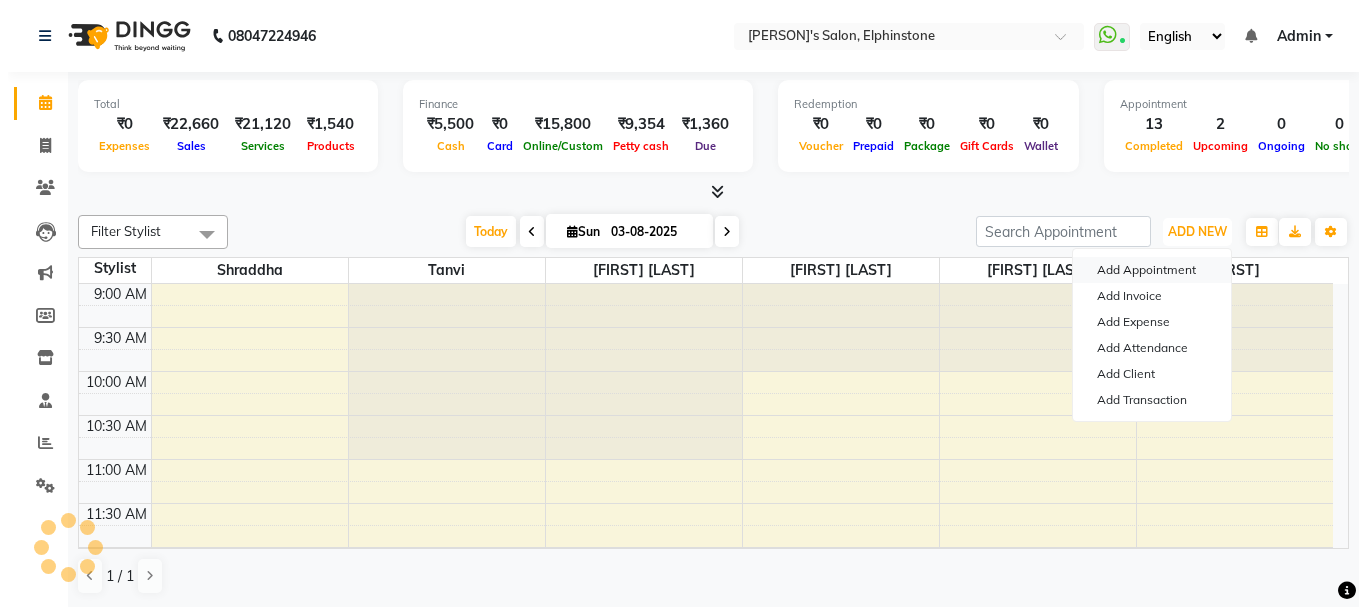 scroll, scrollTop: 0, scrollLeft: 0, axis: both 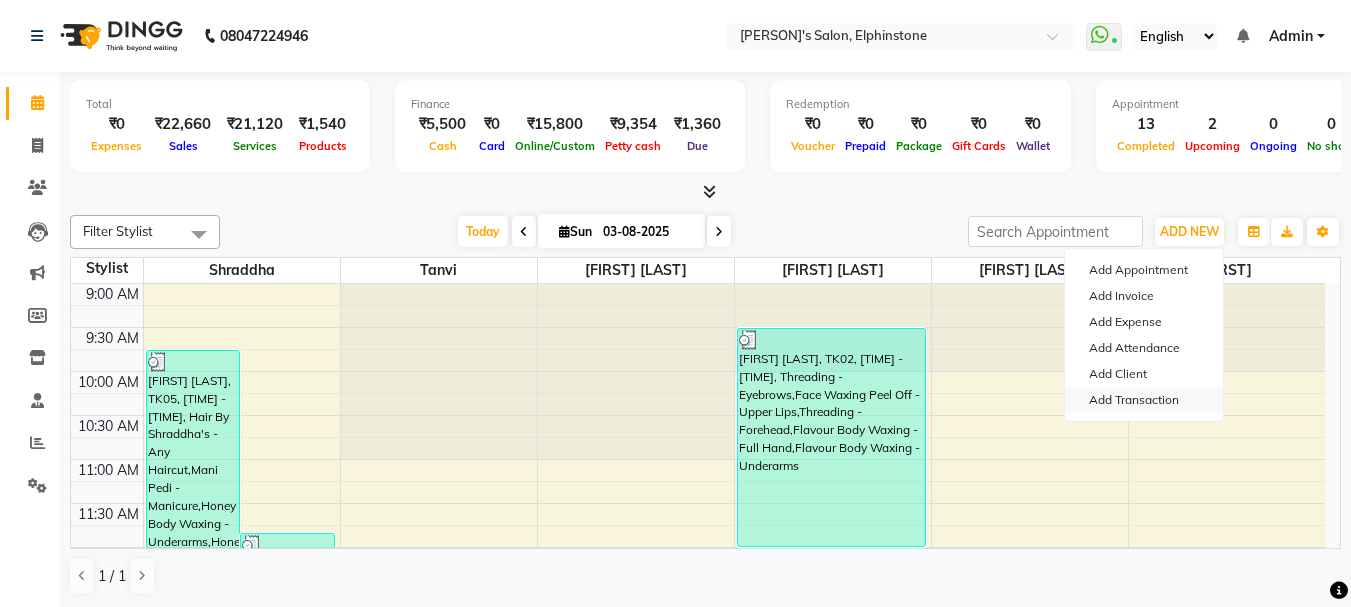 click on "Add Transaction" at bounding box center (1144, 400) 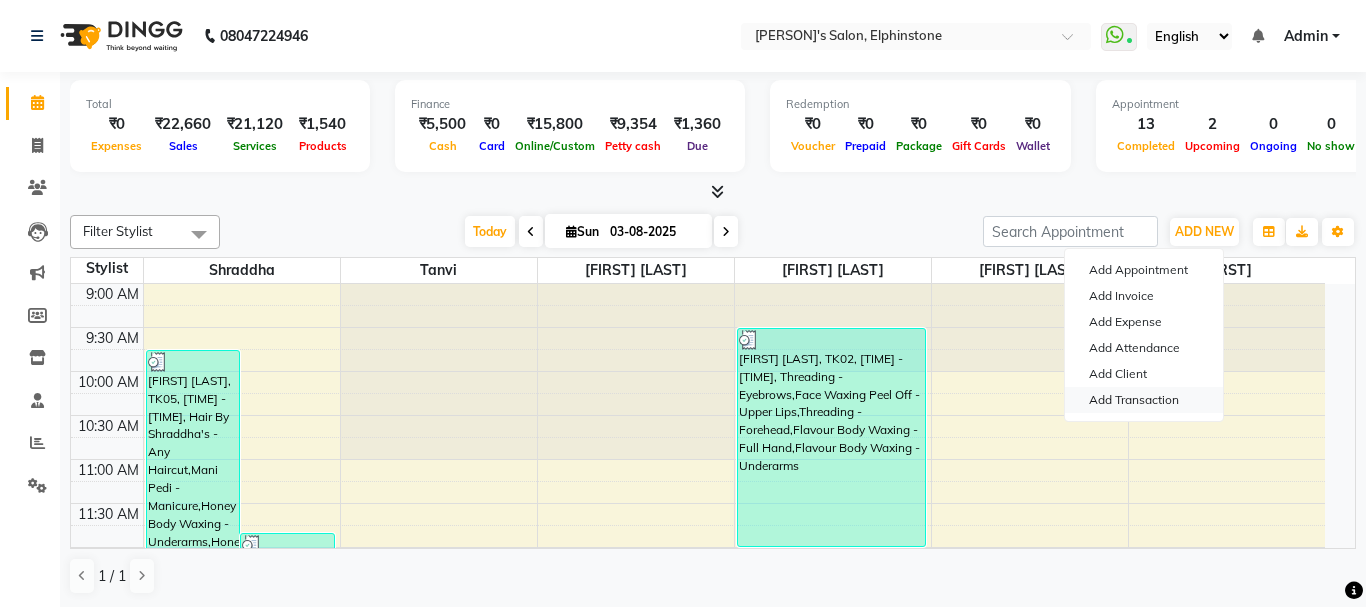 select on "direct" 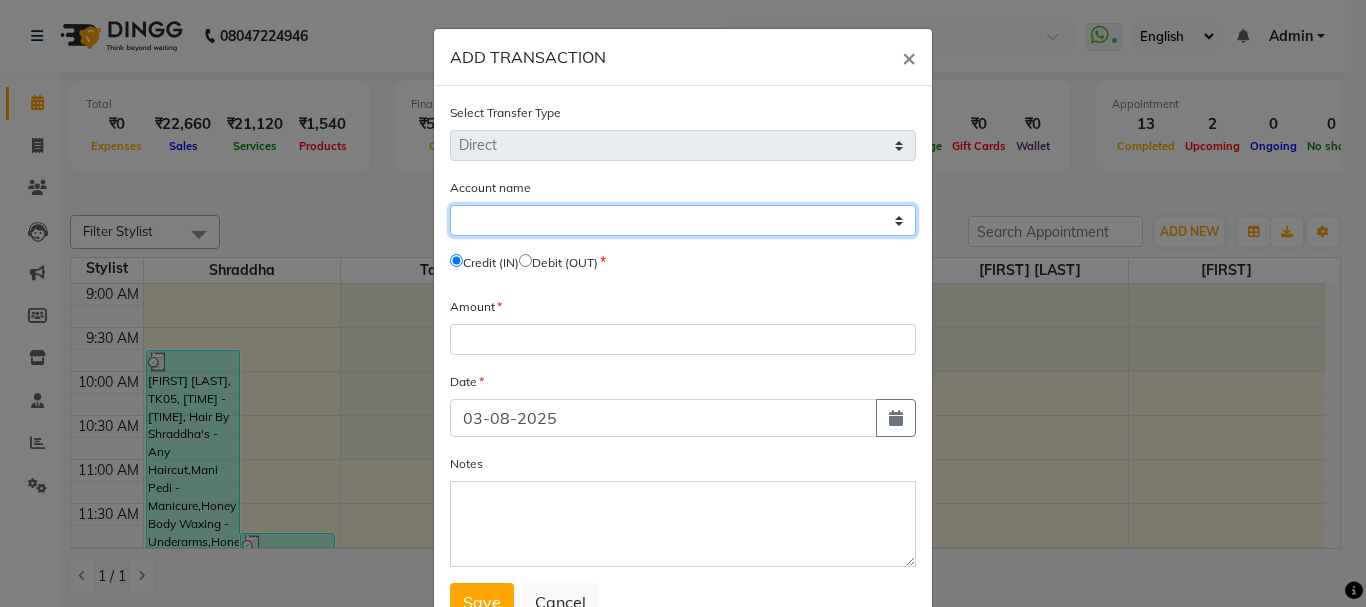 click on "Select Default Account Petty Cash" 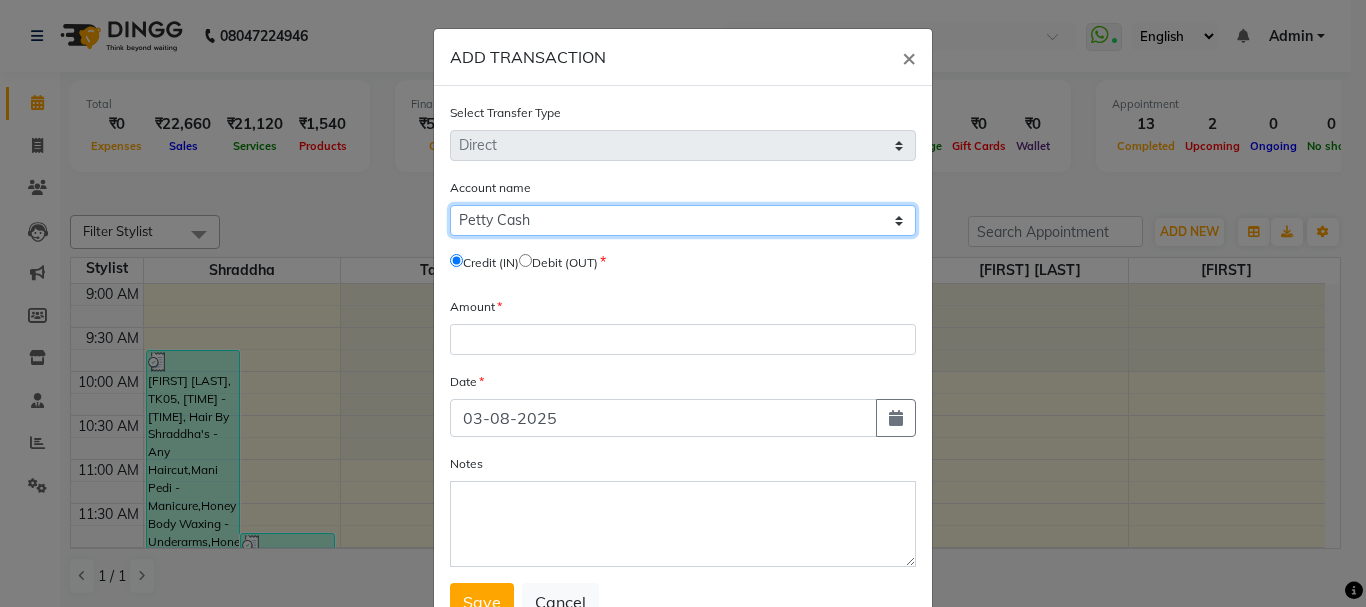click on "Select Default Account Petty Cash" 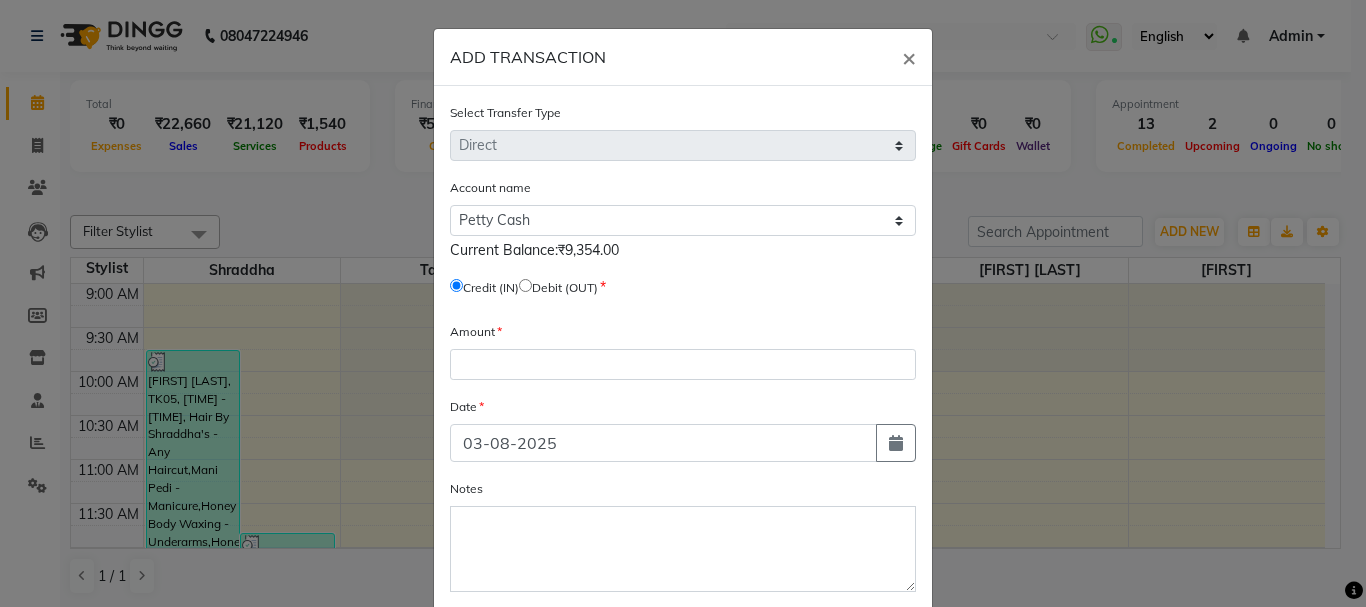 click 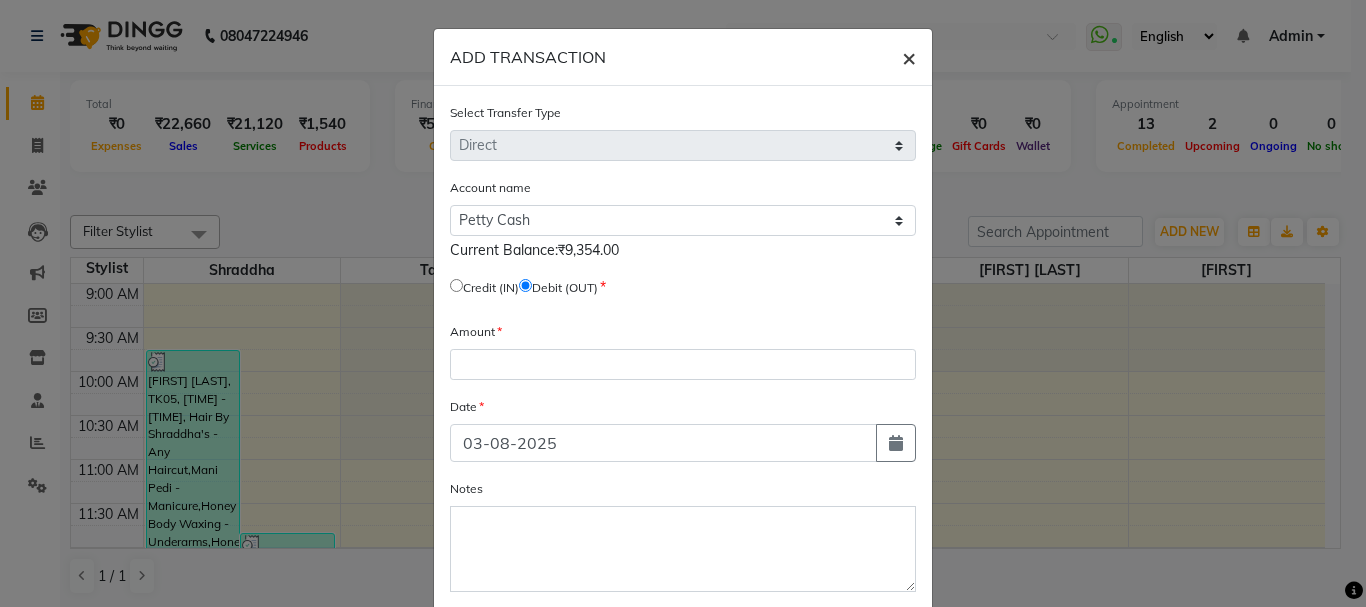 click on "×" 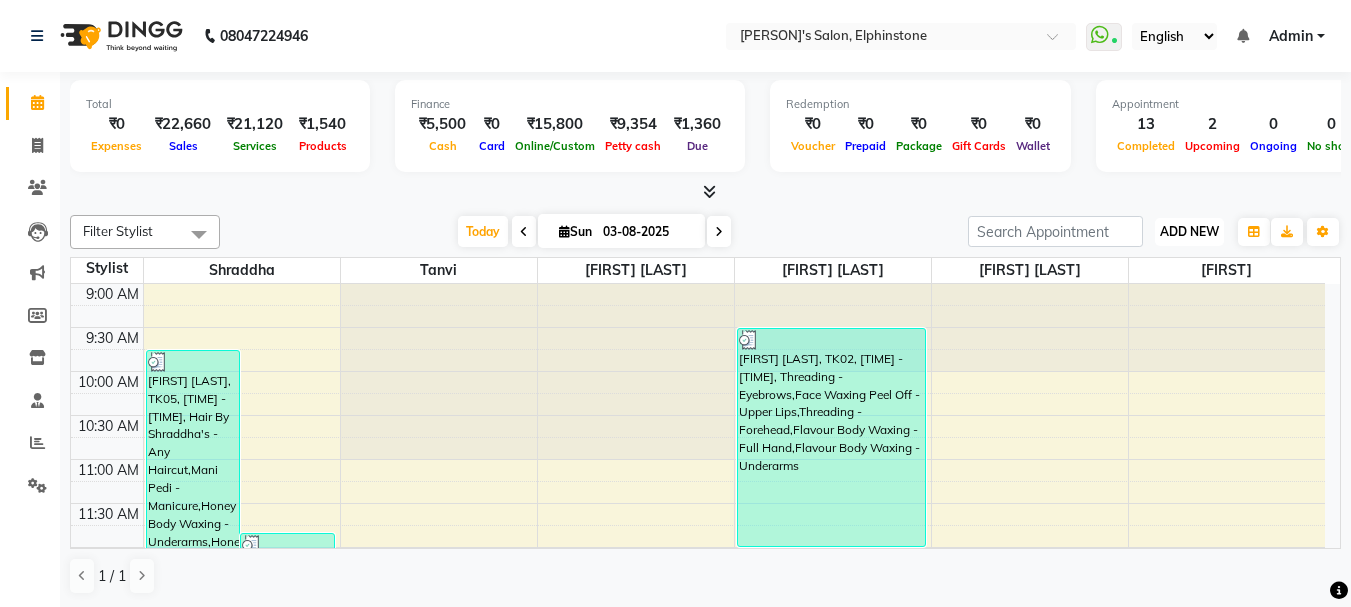 click on "ADD NEW" at bounding box center [1189, 231] 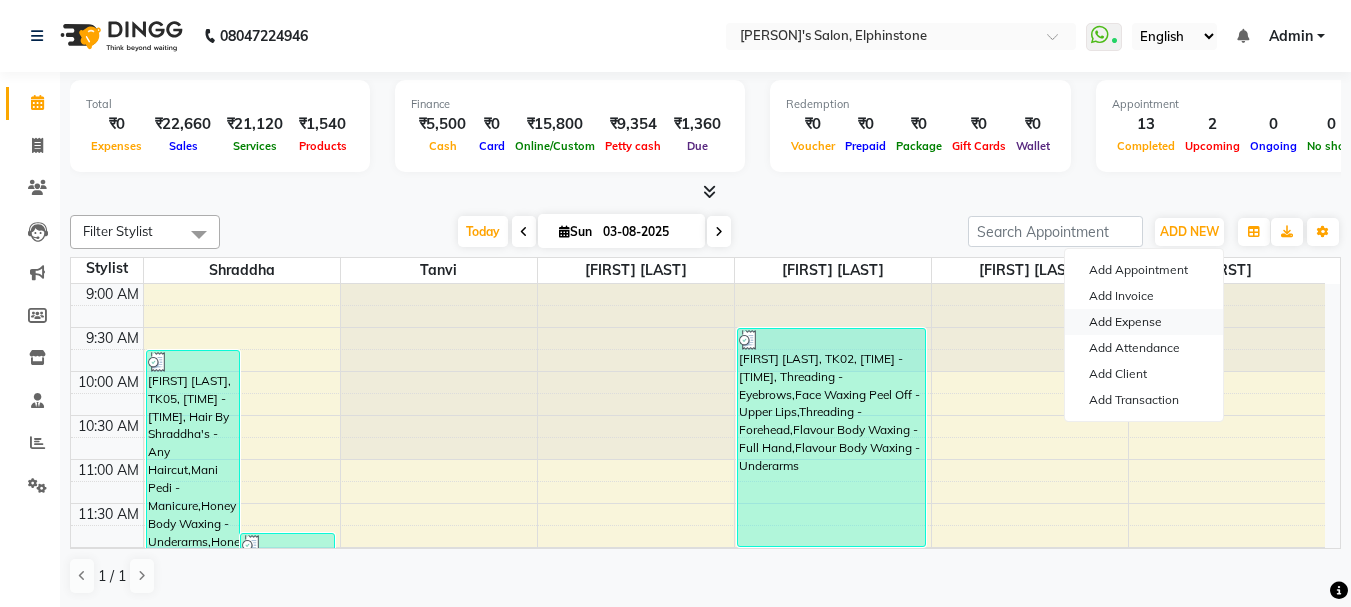 click on "Add Expense" at bounding box center (1144, 322) 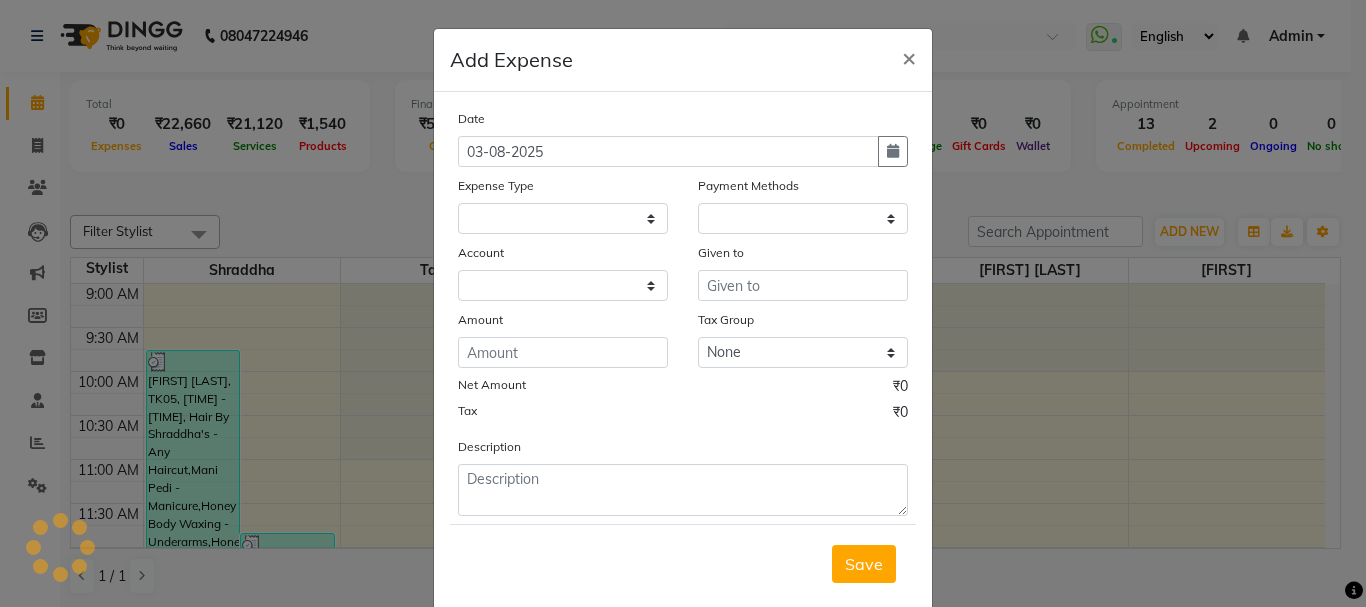 select on "1" 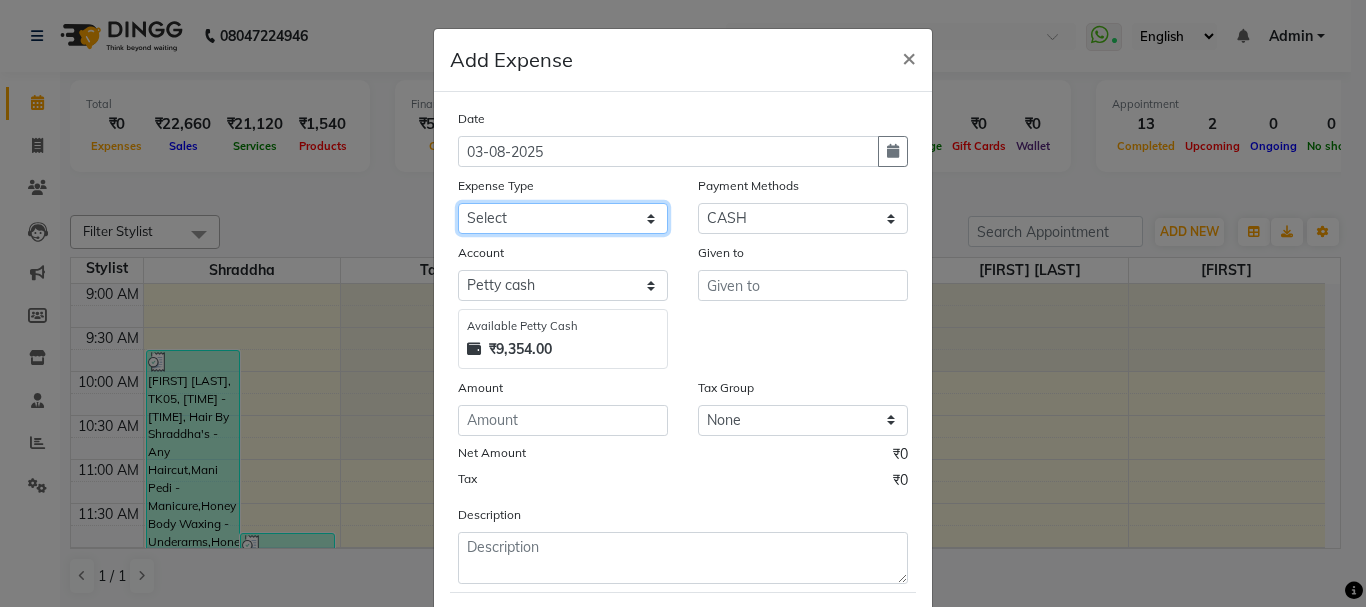click on "Select Advance Salary Bank charges Car maintenance  Cash transfer to bank Cash transfer to hub Client Snacks Clinical charges Equipment Fuel Govt fee Incentive Insurance International purchase Loan Repayment Maintenance Marketing Miscellaneous MRA Other Pantry Product Rent Salary Staff Snacks Tax Tea & Refreshment Utilities" 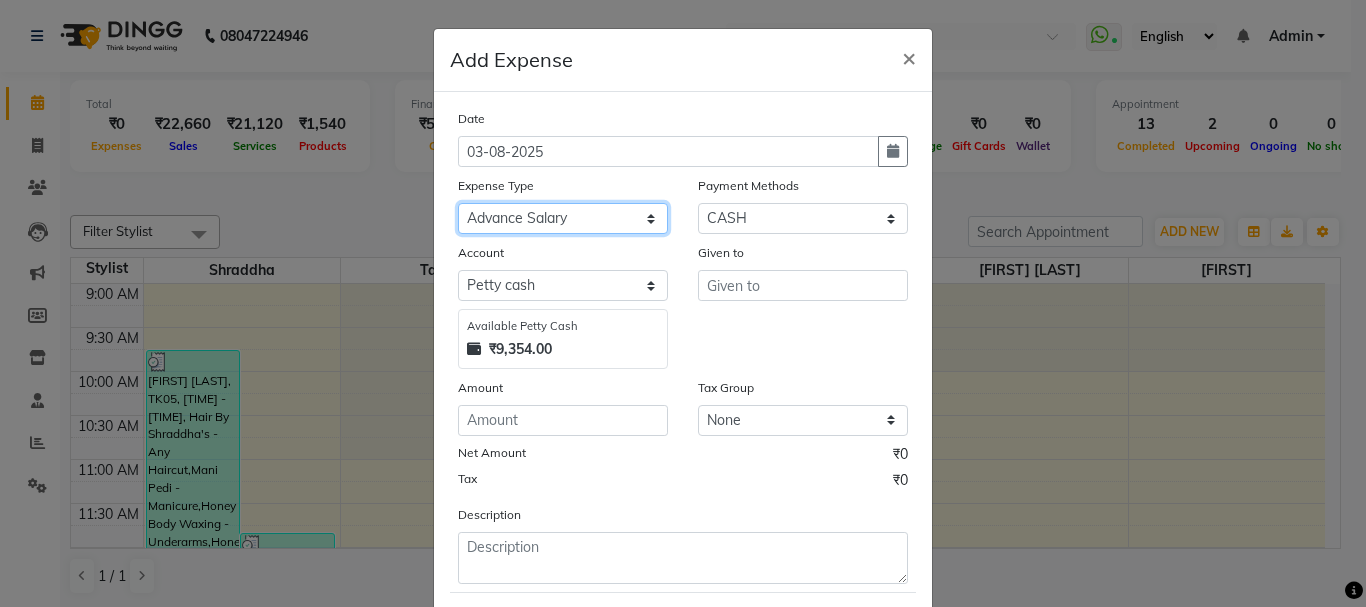 click on "Select Advance Salary Bank charges Car maintenance  Cash transfer to bank Cash transfer to hub Client Snacks Clinical charges Equipment Fuel Govt fee Incentive Insurance International purchase Loan Repayment Maintenance Marketing Miscellaneous MRA Other Pantry Product Rent Salary Staff Snacks Tax Tea & Refreshment Utilities" 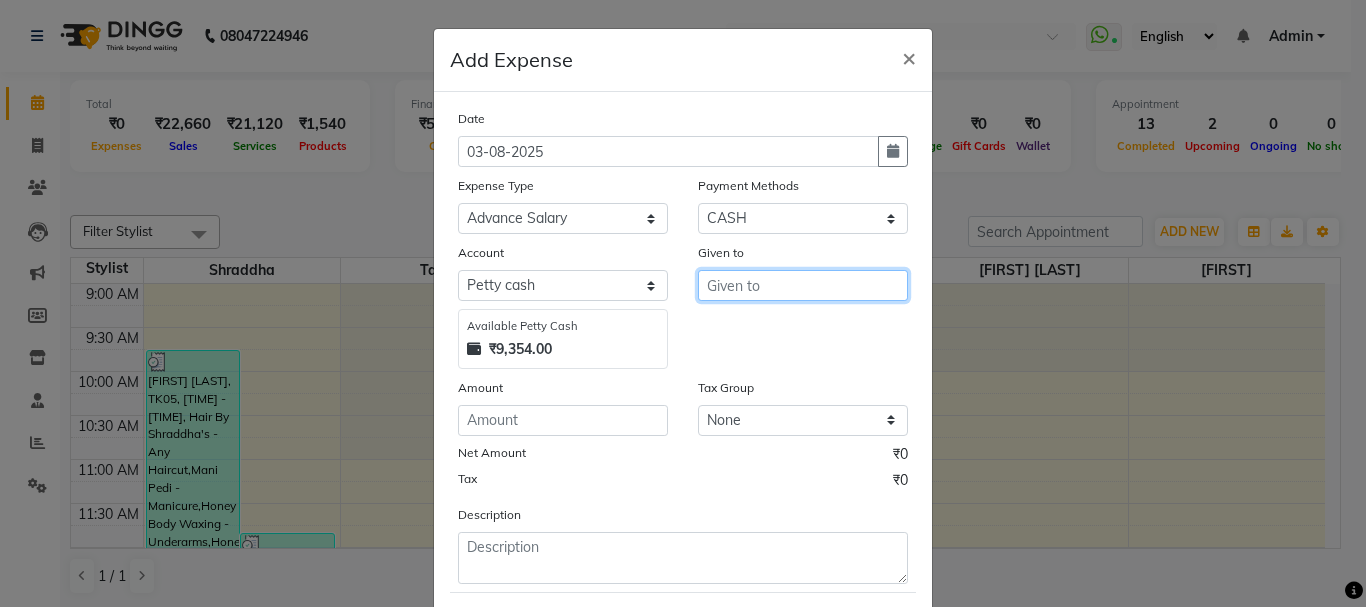 click at bounding box center [803, 285] 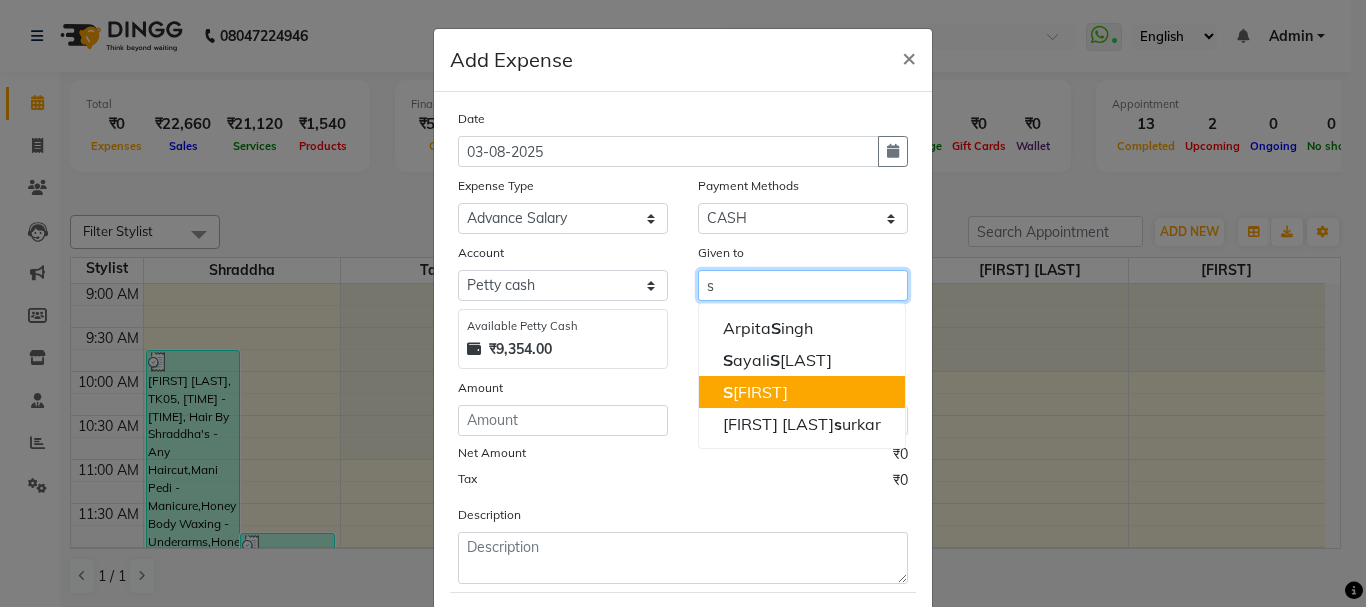 click on "[FIRST] [LAST]" at bounding box center [755, 392] 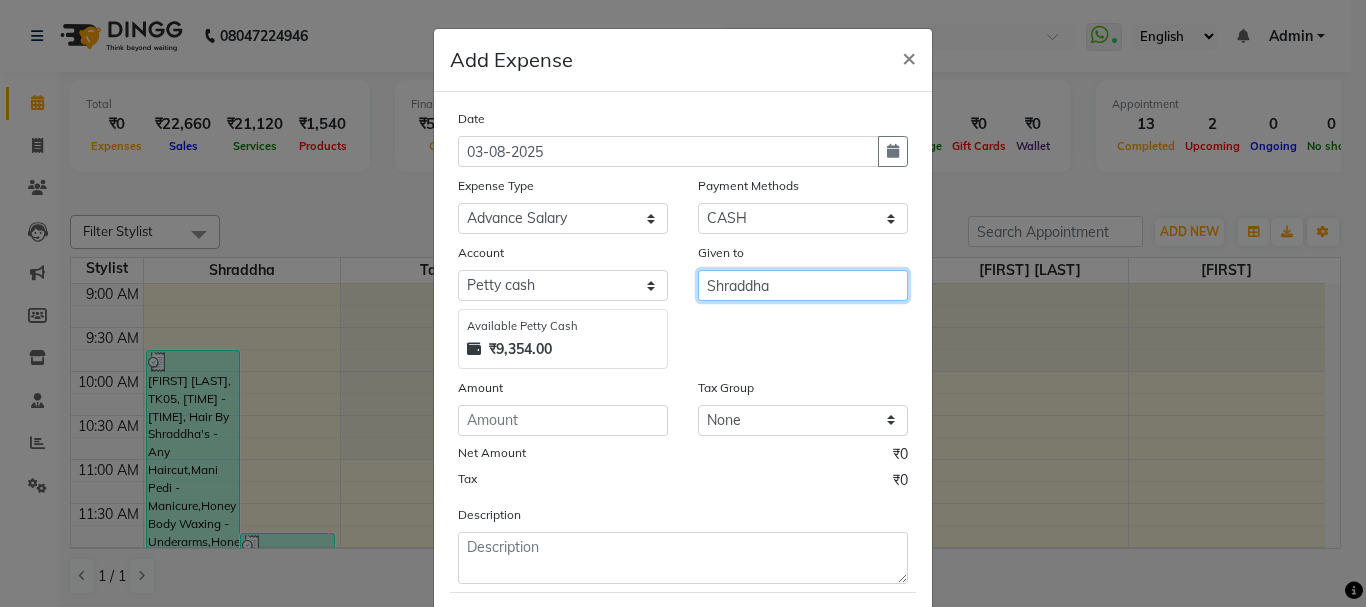 type on "Shraddha" 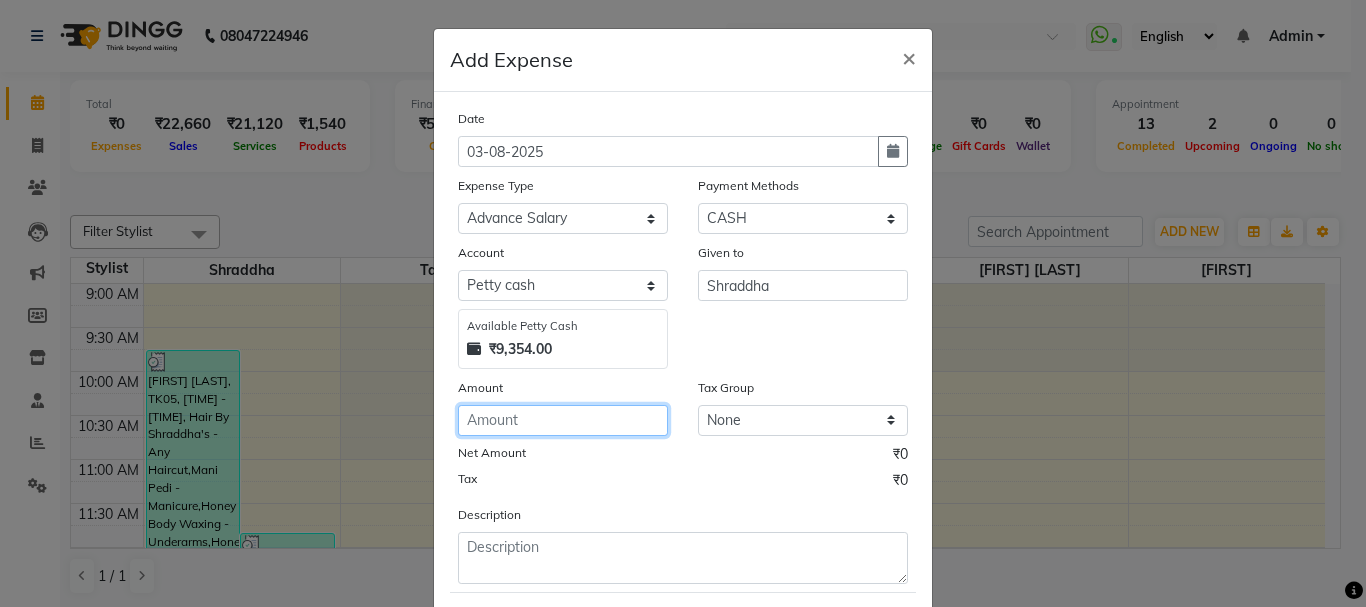 click 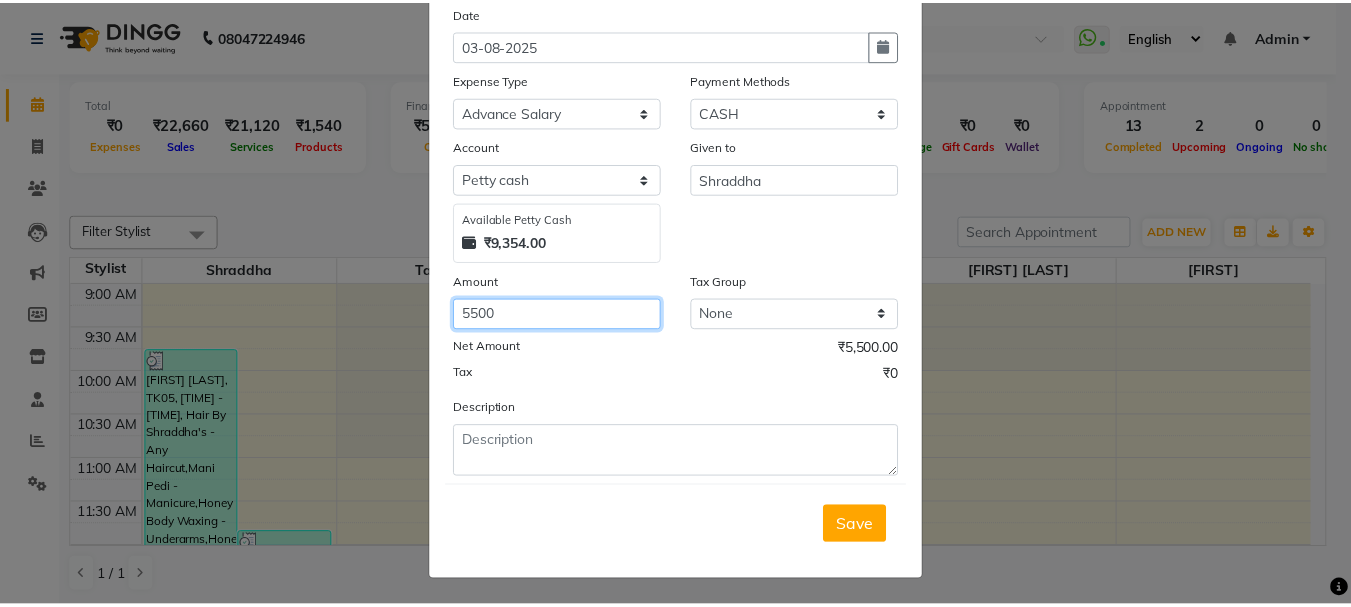 scroll, scrollTop: 109, scrollLeft: 0, axis: vertical 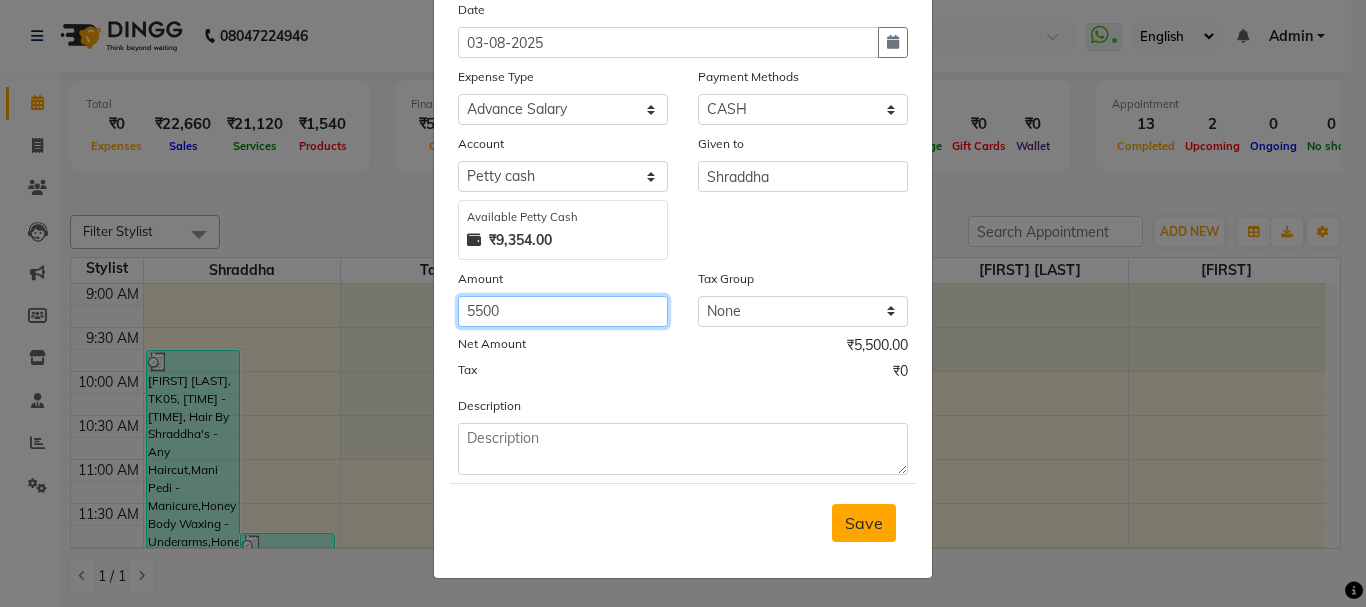 type on "5500" 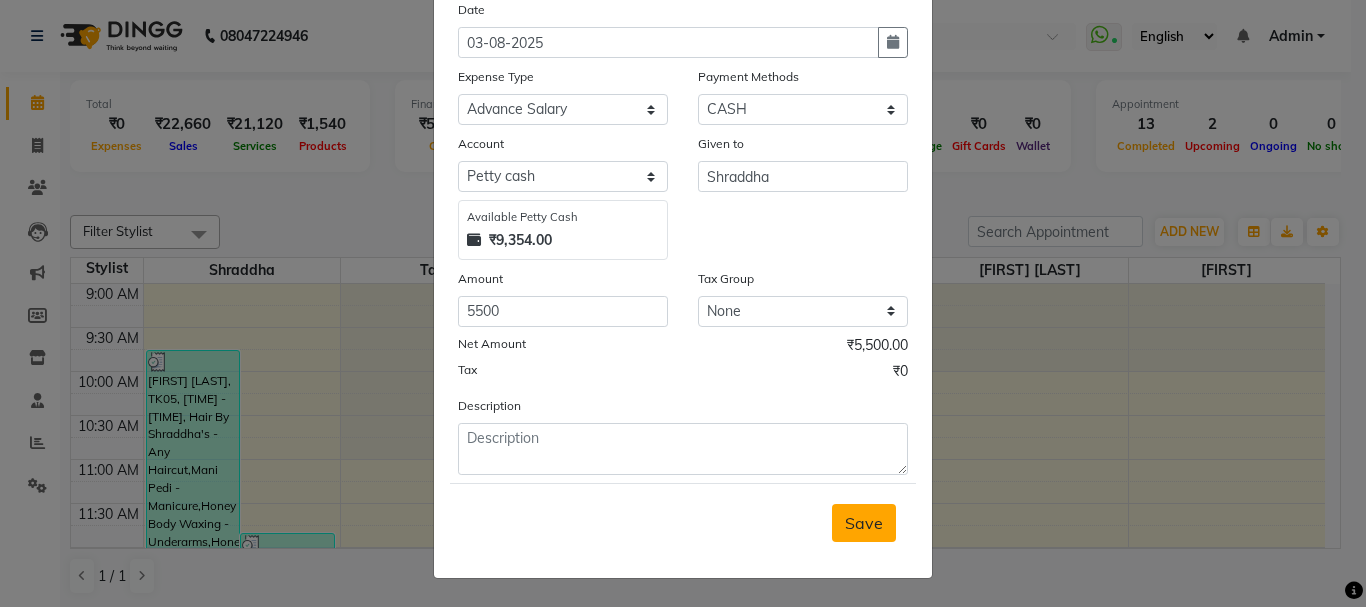 click on "Save" at bounding box center (864, 523) 